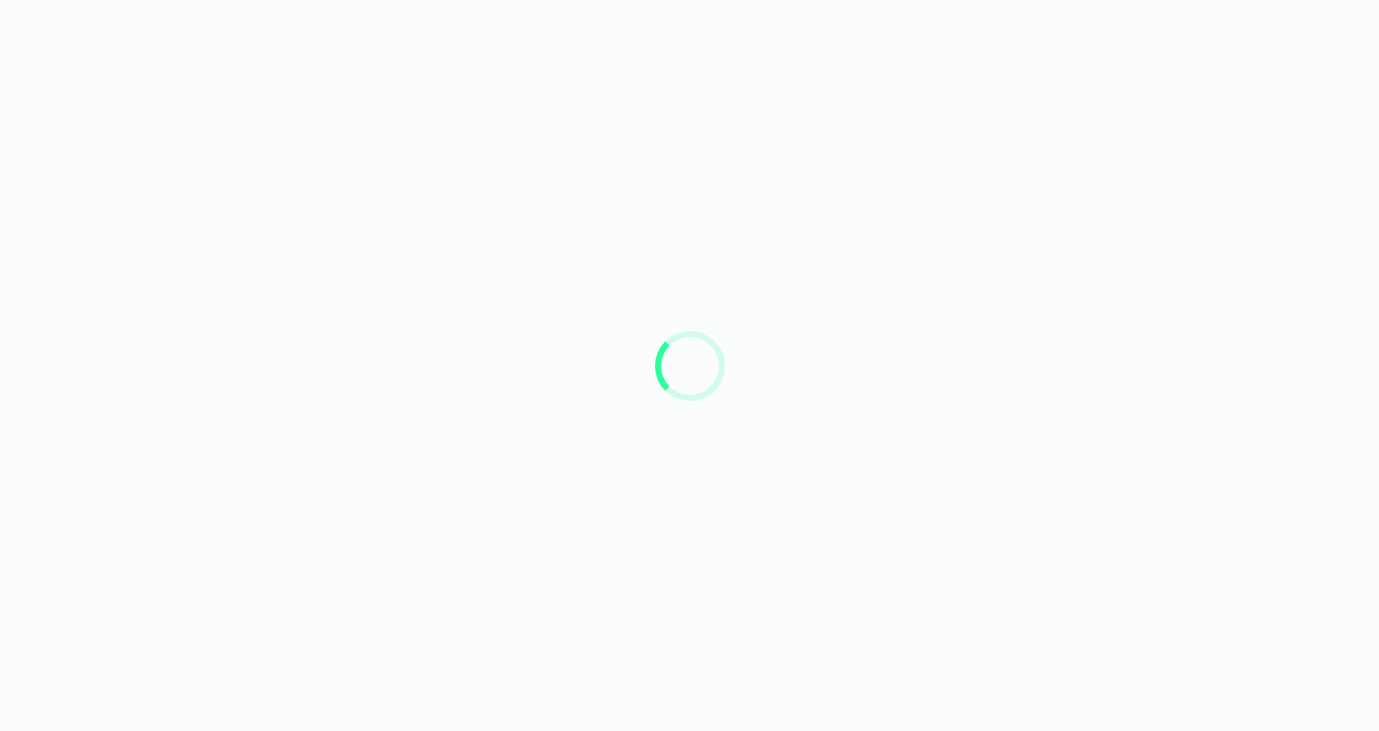 scroll, scrollTop: 0, scrollLeft: 0, axis: both 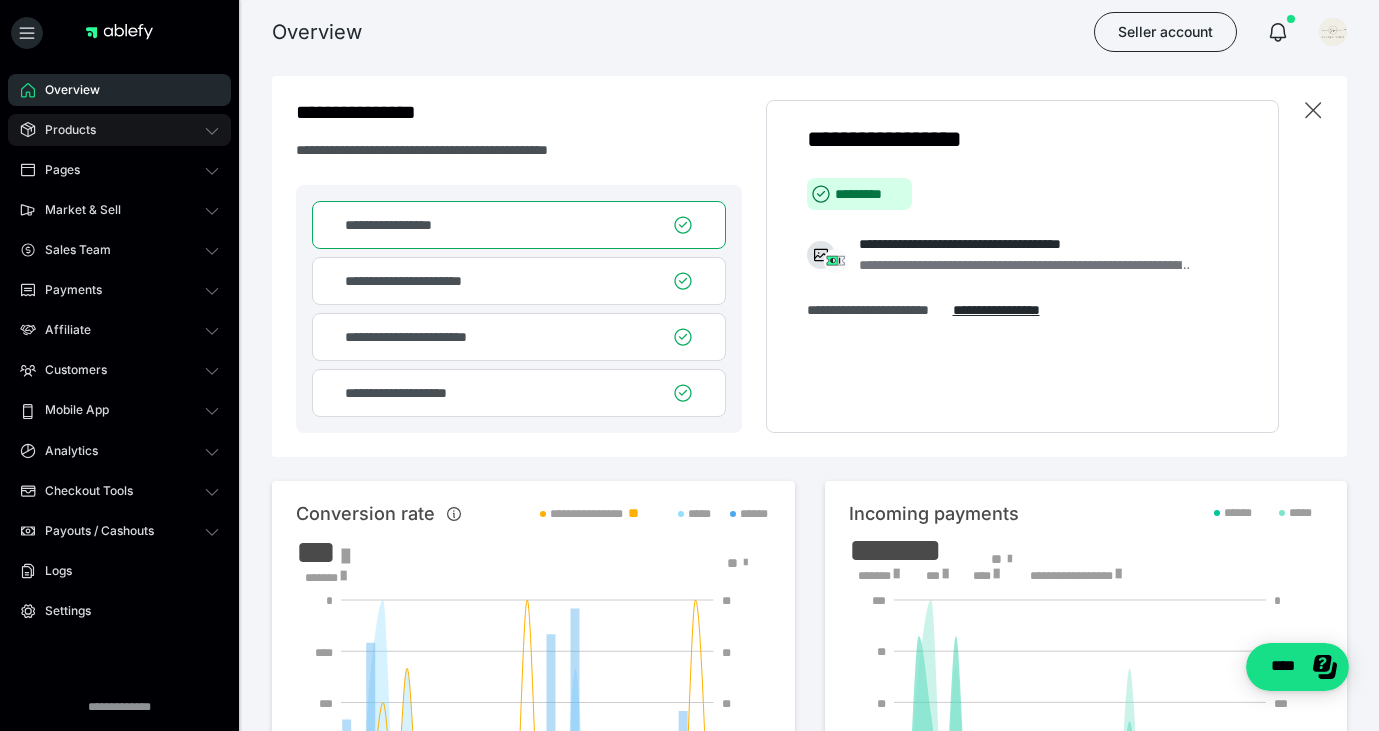 click on "Products" at bounding box center (119, 130) 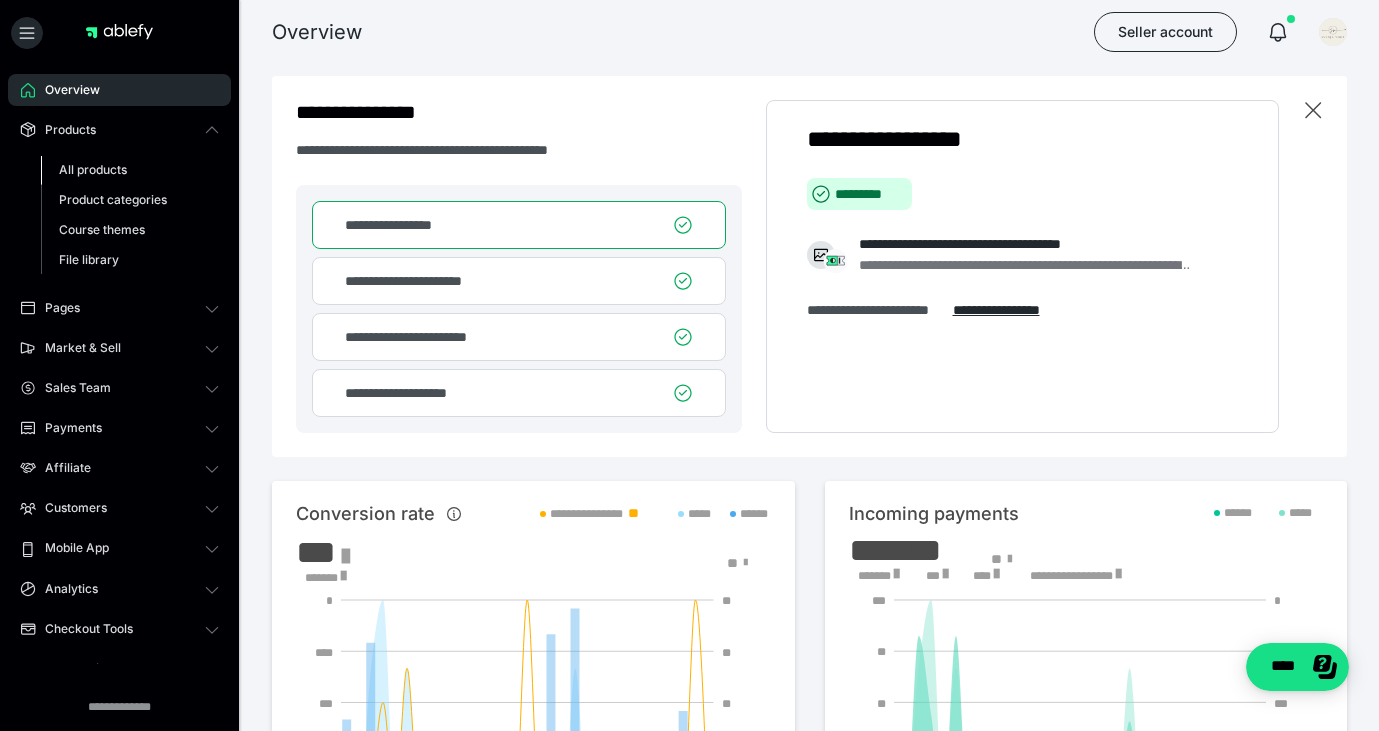 click on "All products" at bounding box center [93, 169] 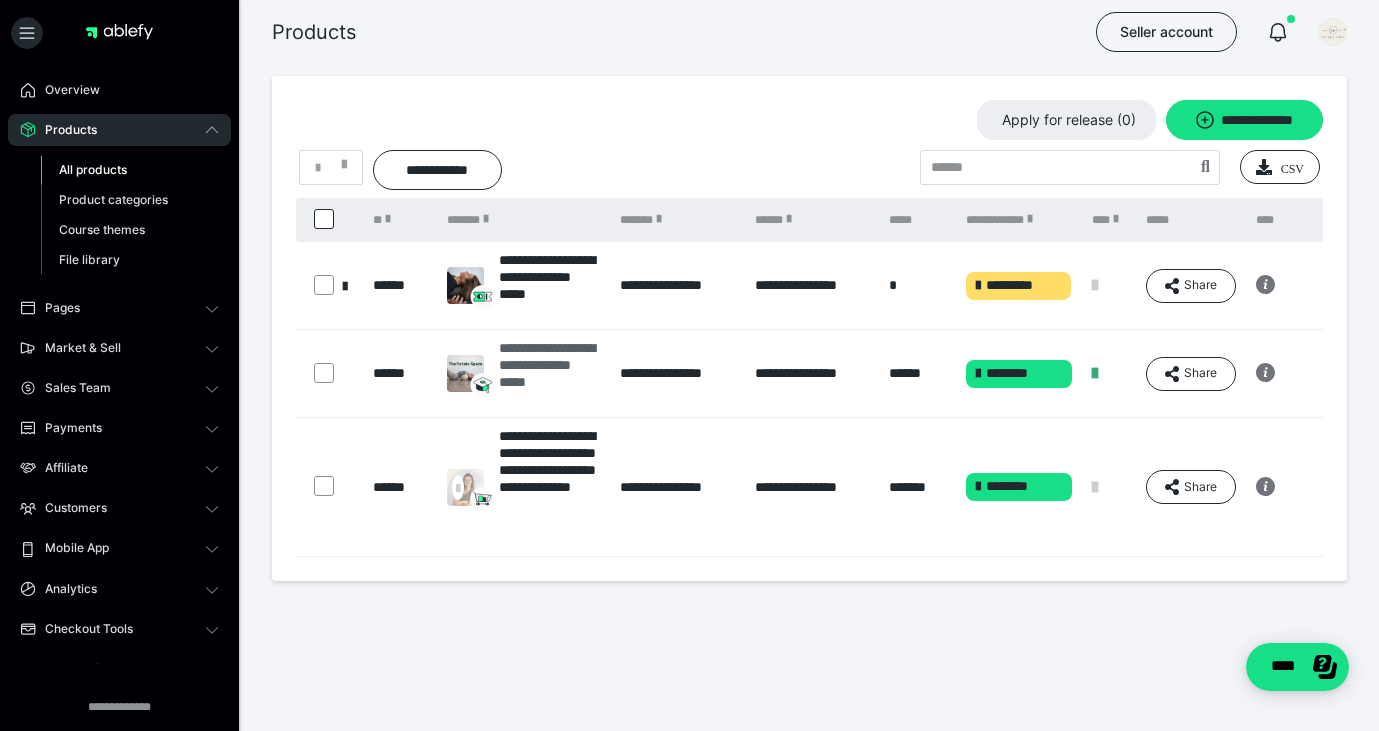 click on "**********" at bounding box center [549, 373] 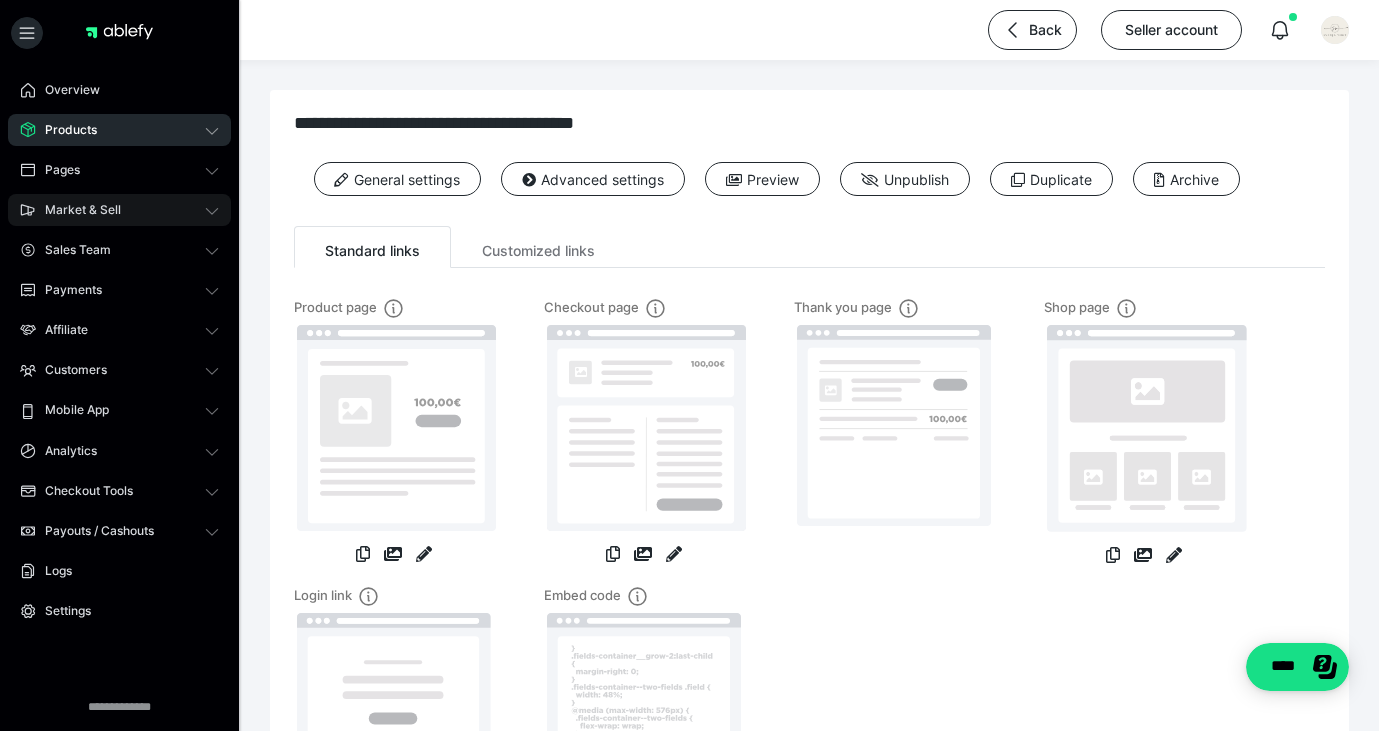 click on "Market & Sell" at bounding box center [119, 210] 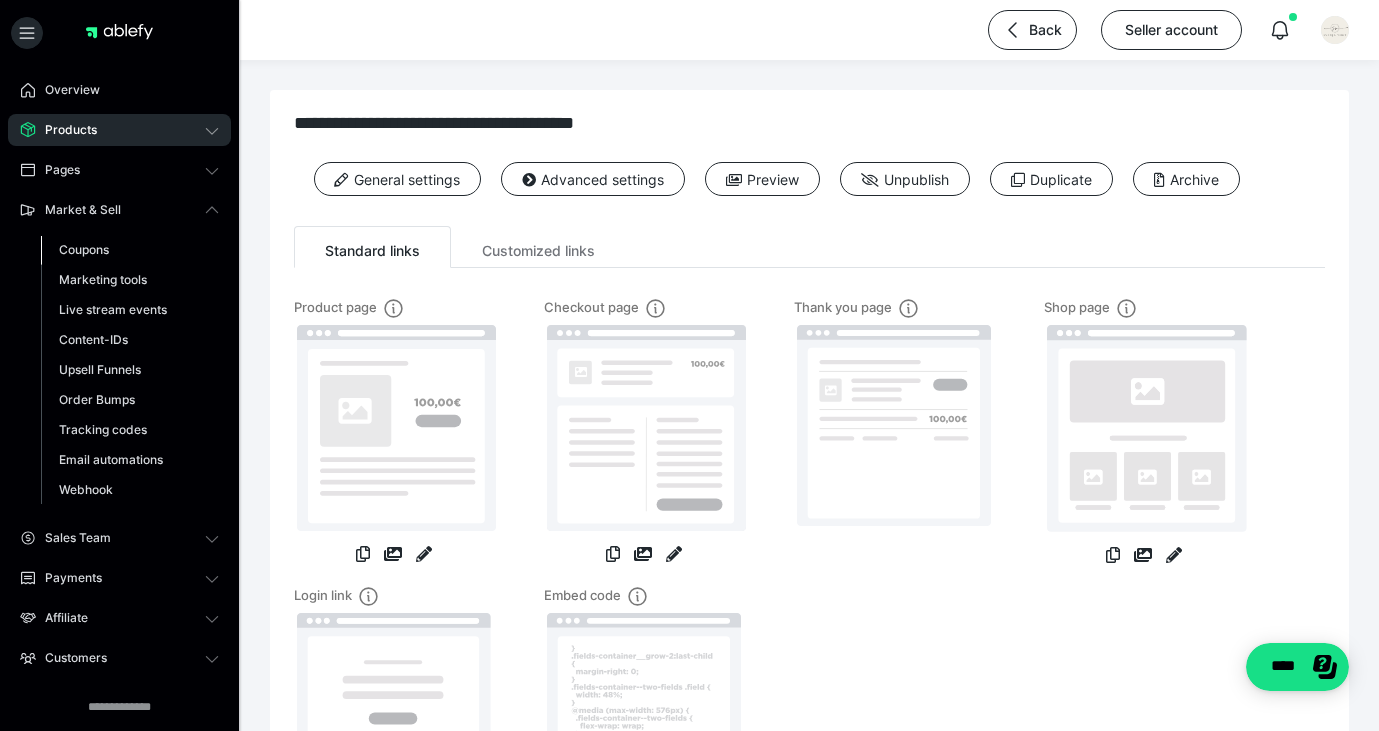 click on "Coupons" at bounding box center (130, 250) 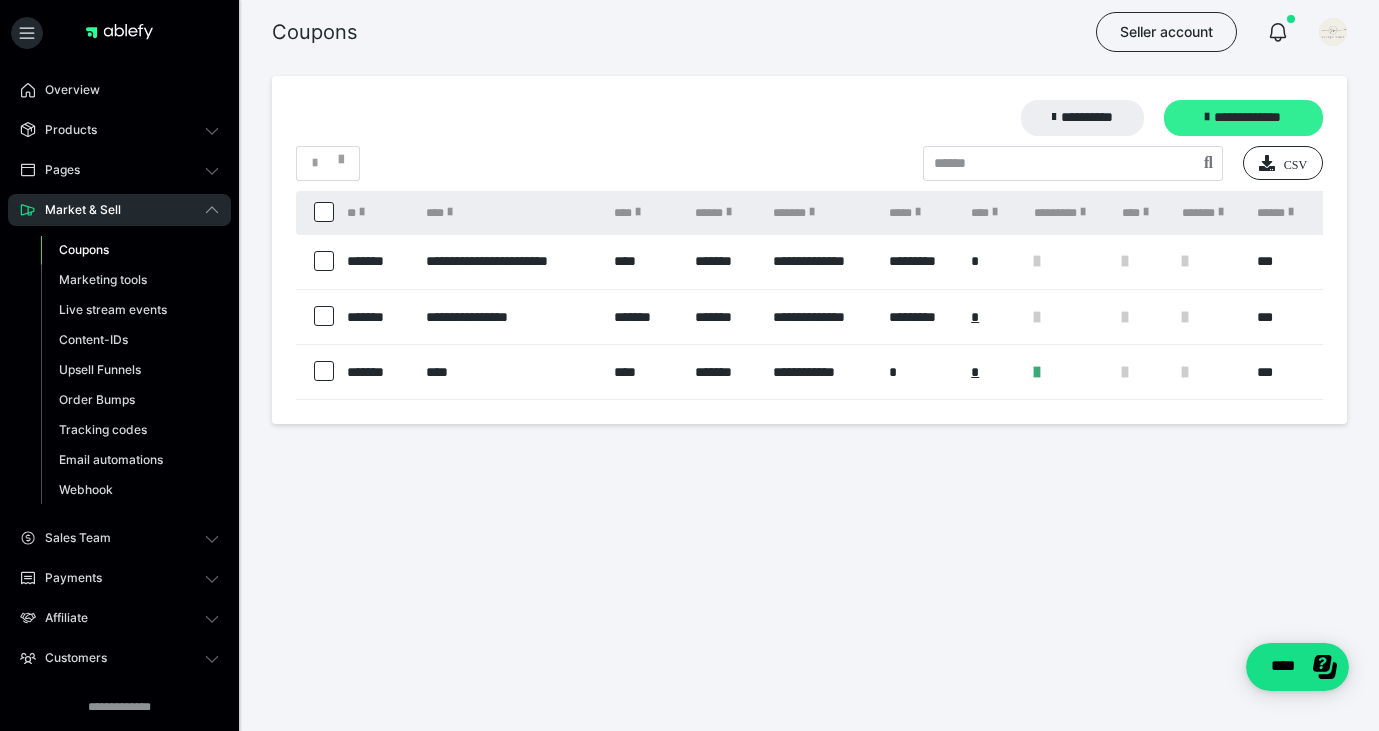 click on "**********" at bounding box center [1243, 118] 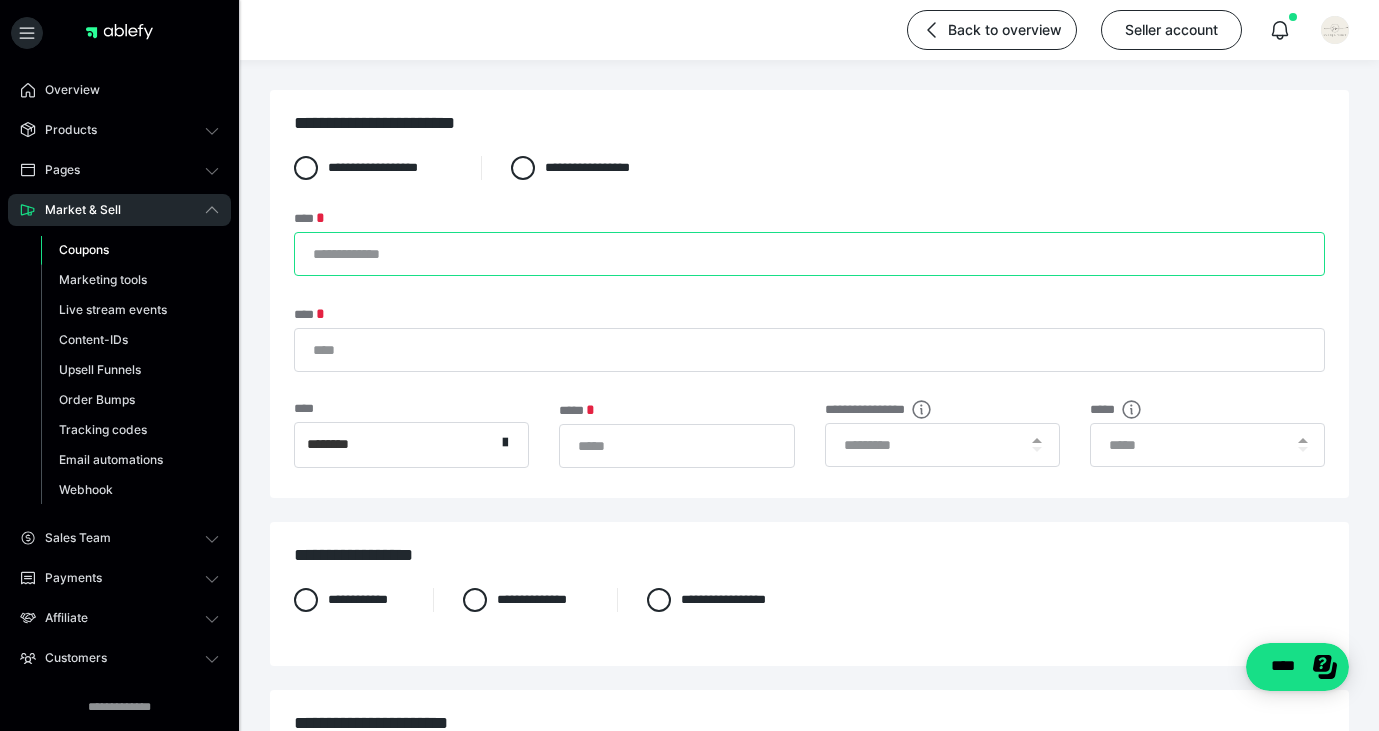 click on "****" at bounding box center (809, 254) 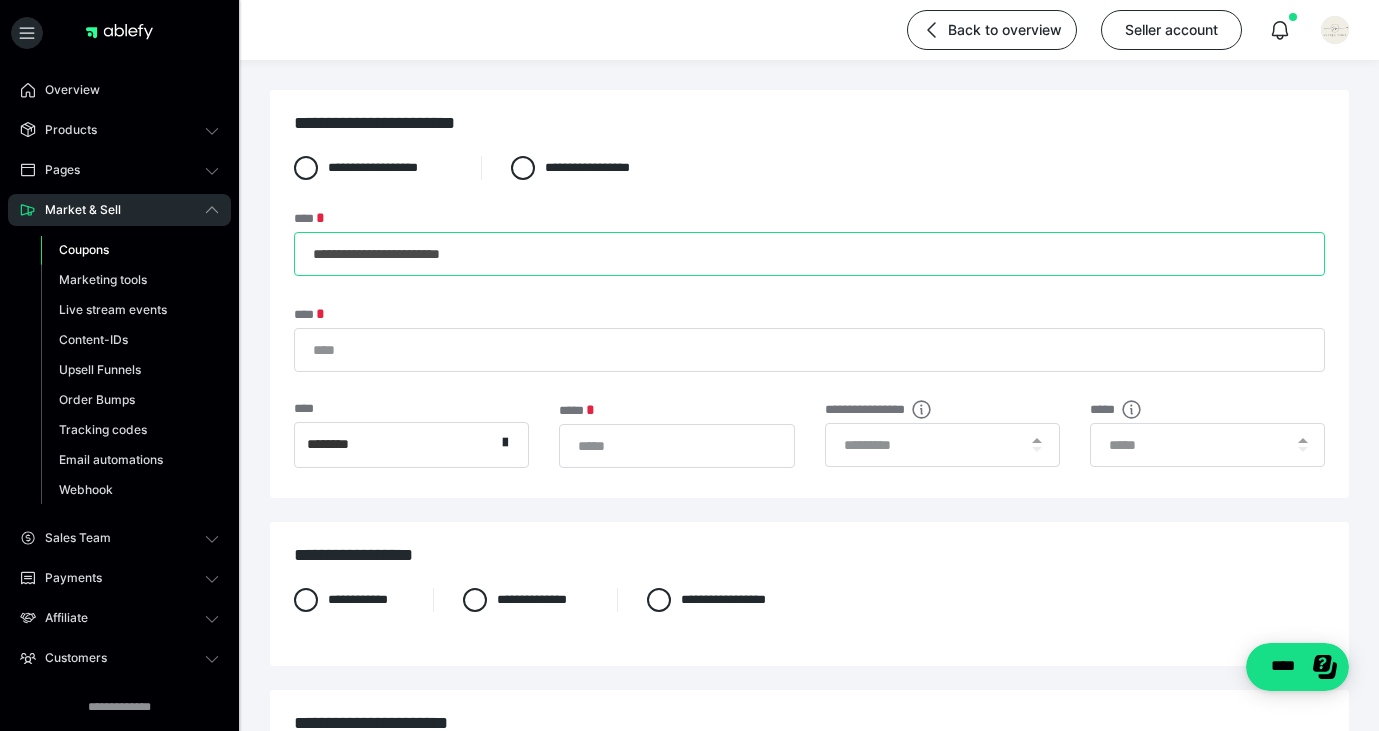 type on "**********" 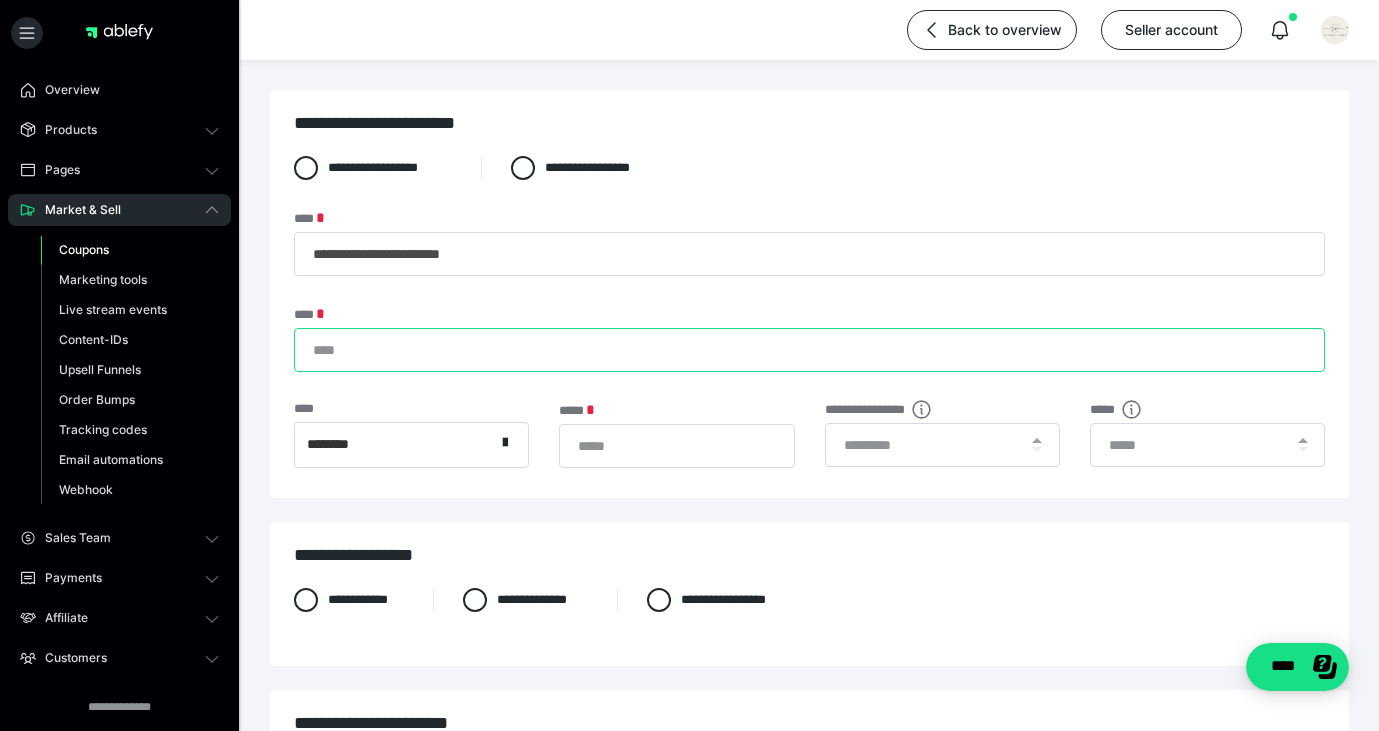 click on "****" at bounding box center [809, 350] 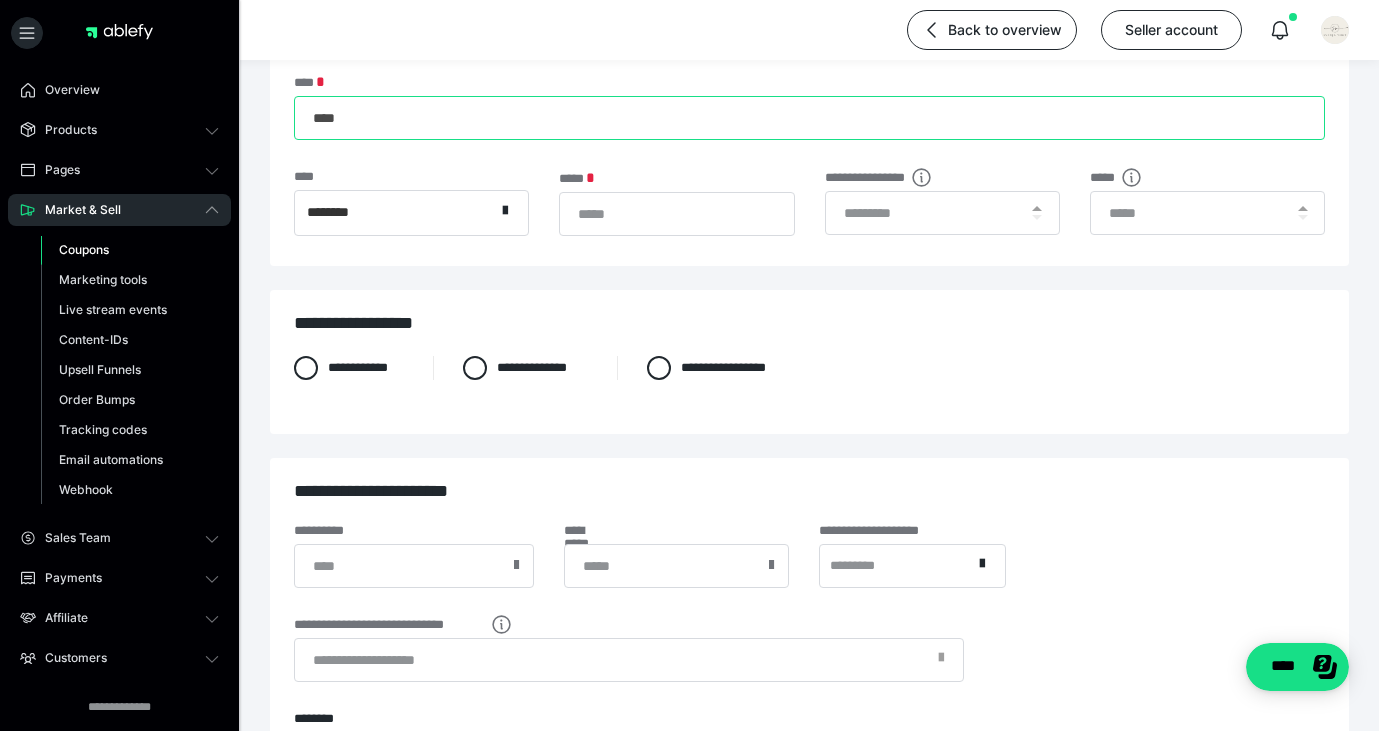 scroll, scrollTop: 233, scrollLeft: 0, axis: vertical 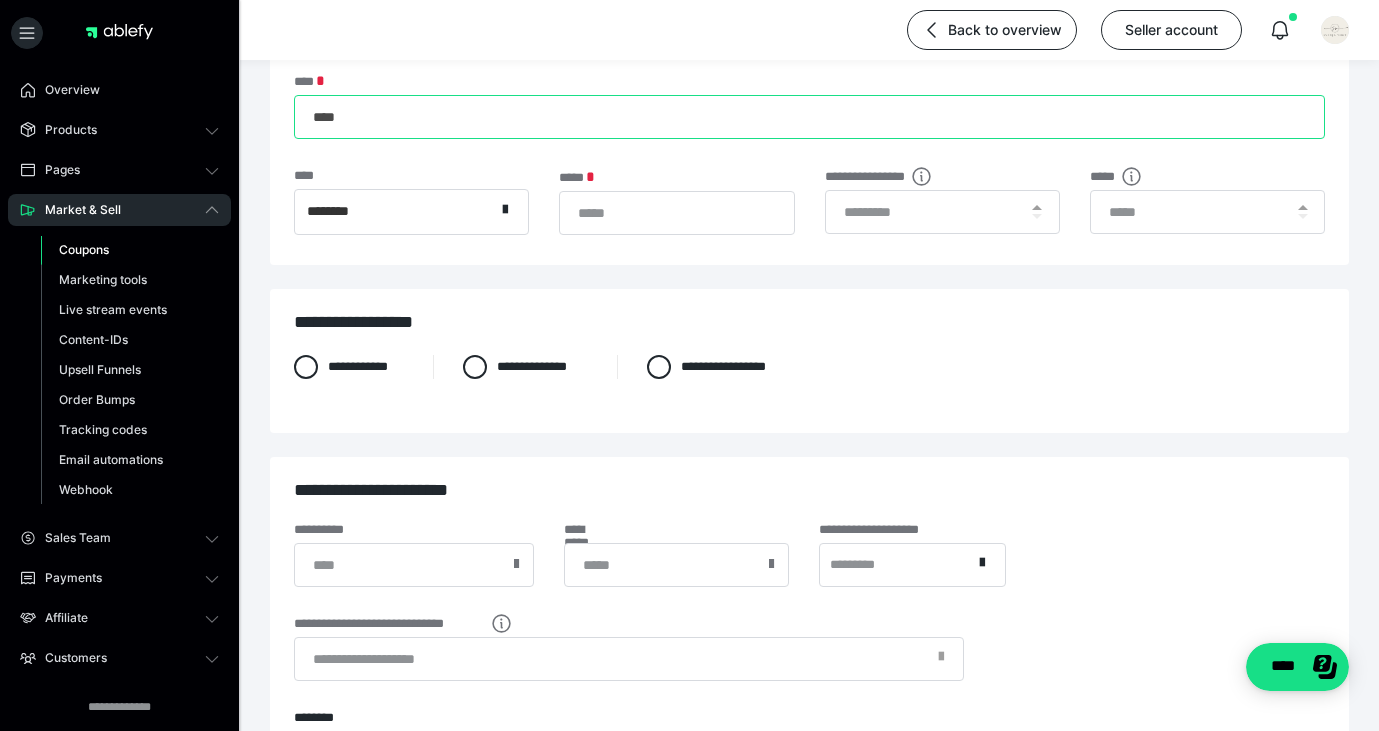 type on "****" 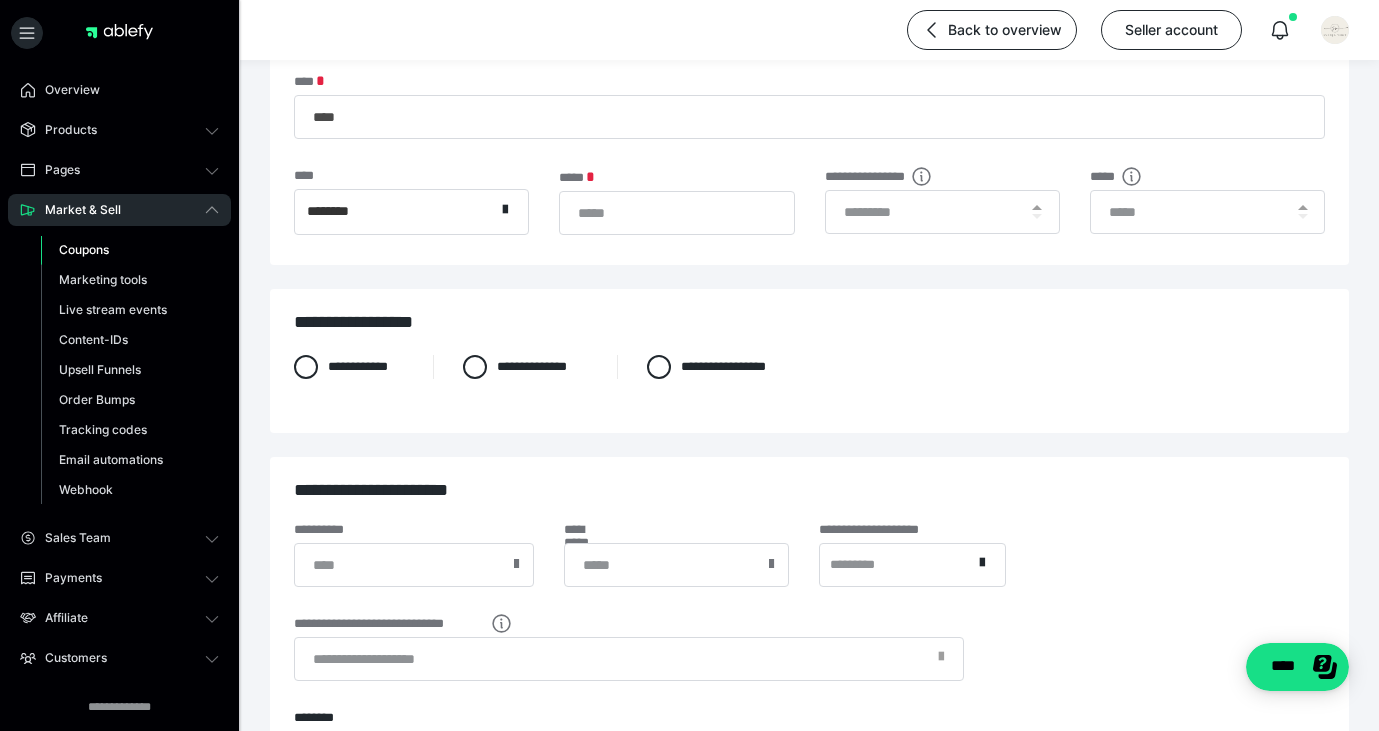 click on "********" at bounding box center (395, 212) 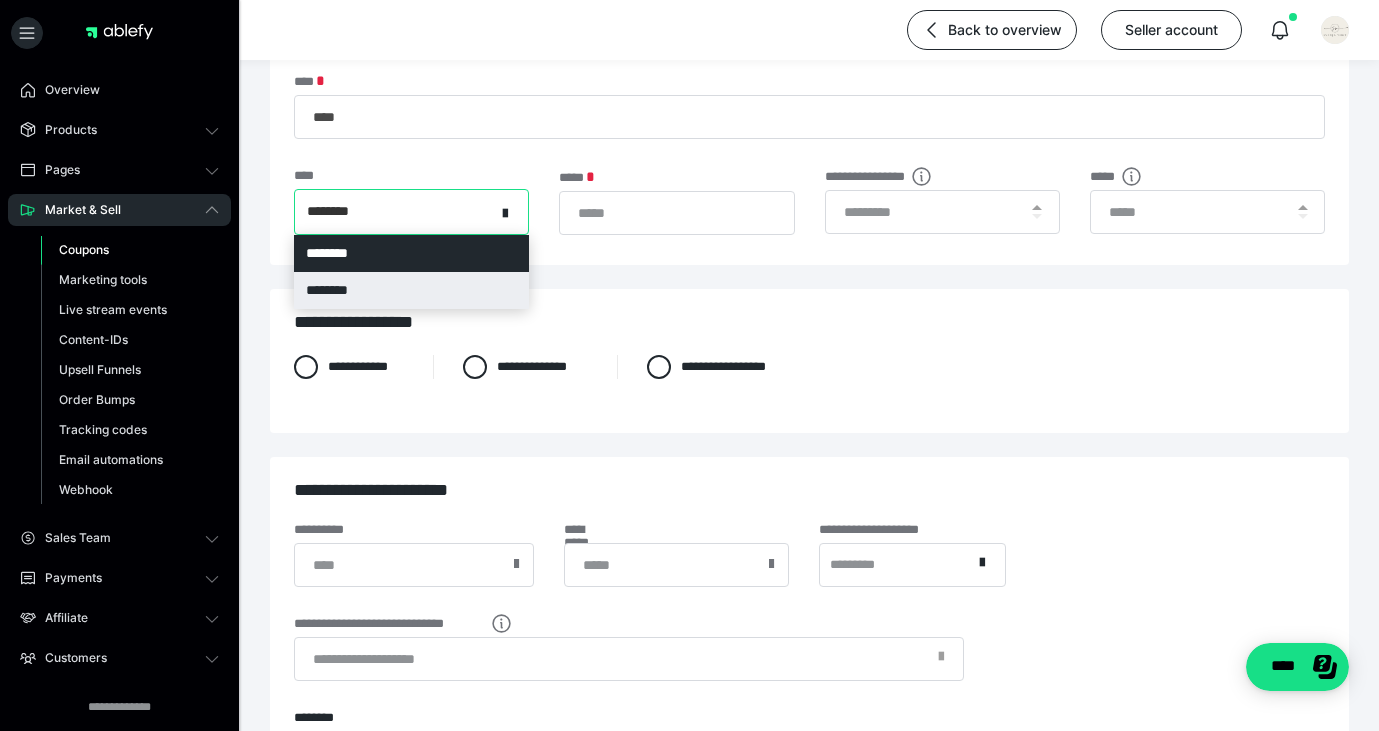 click on "********" at bounding box center [411, 290] 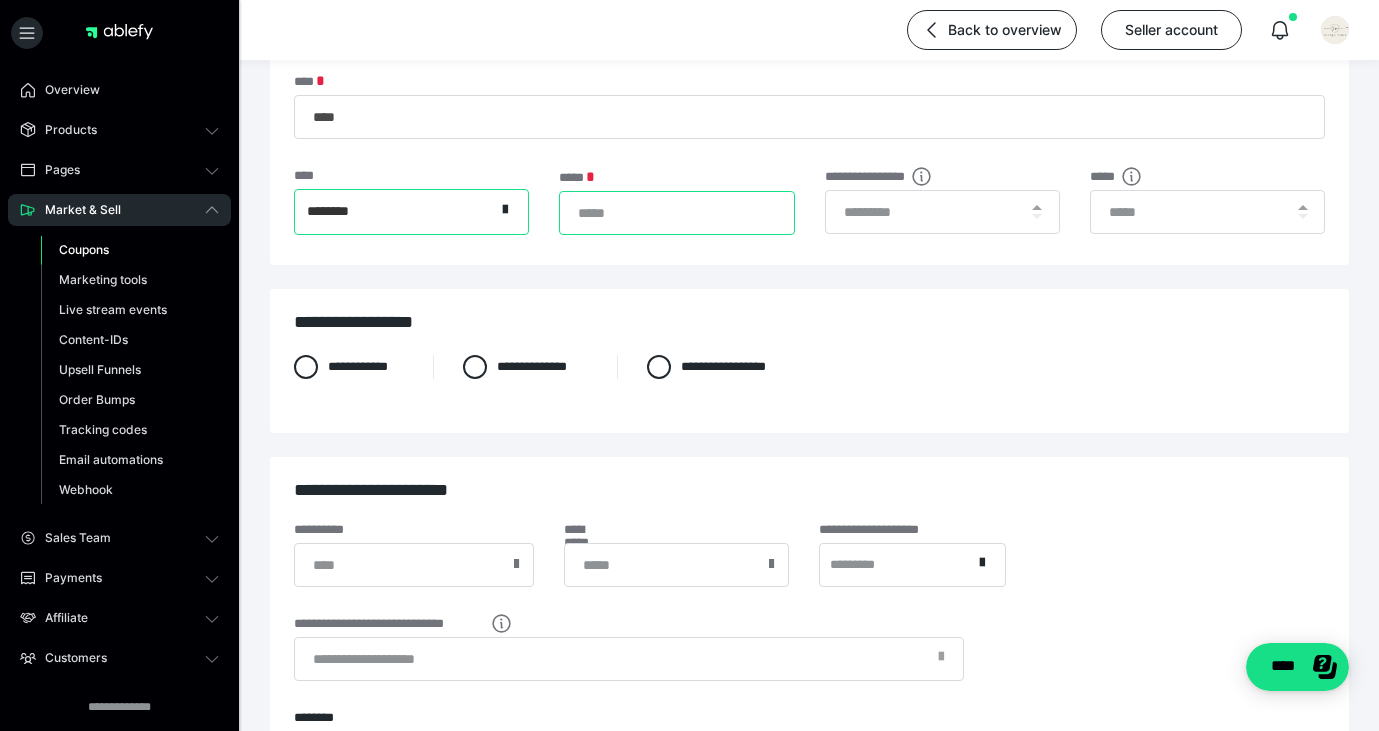click on "*" at bounding box center [676, 213] 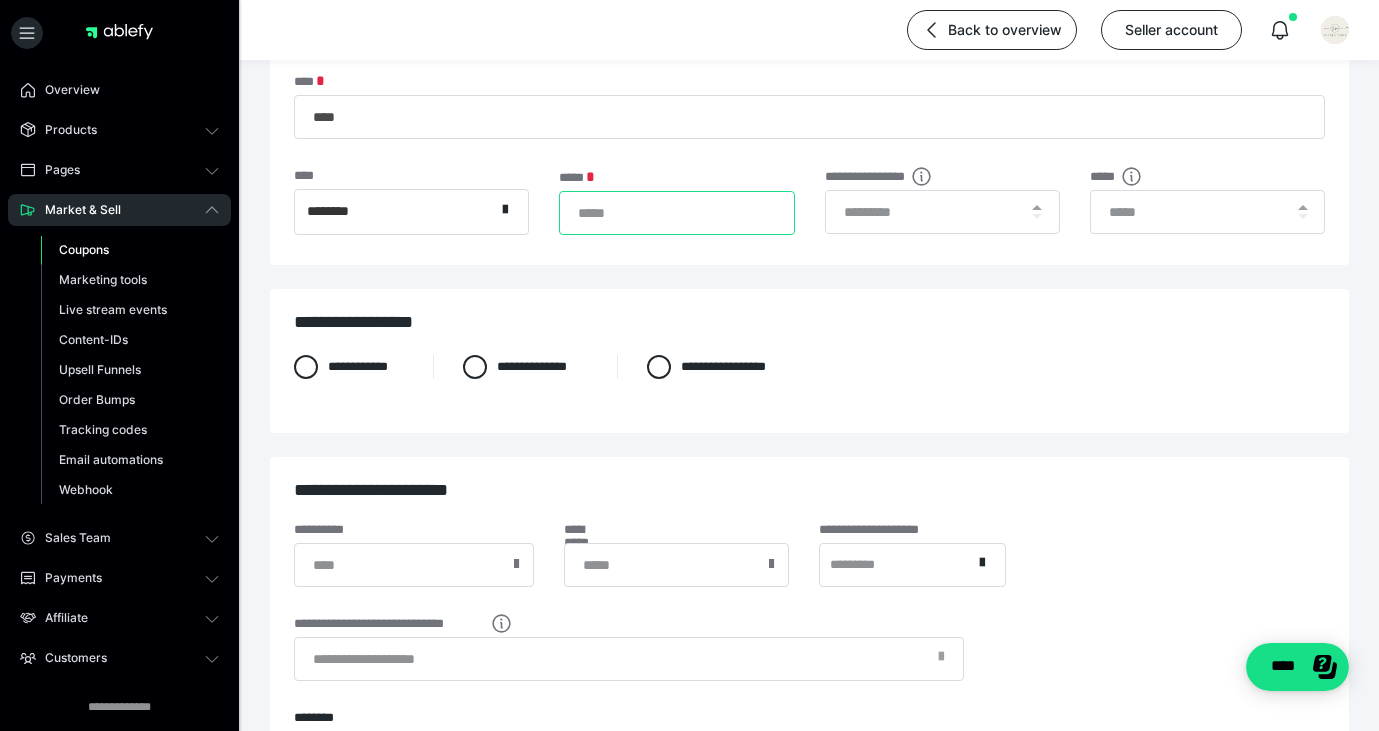 type on "***" 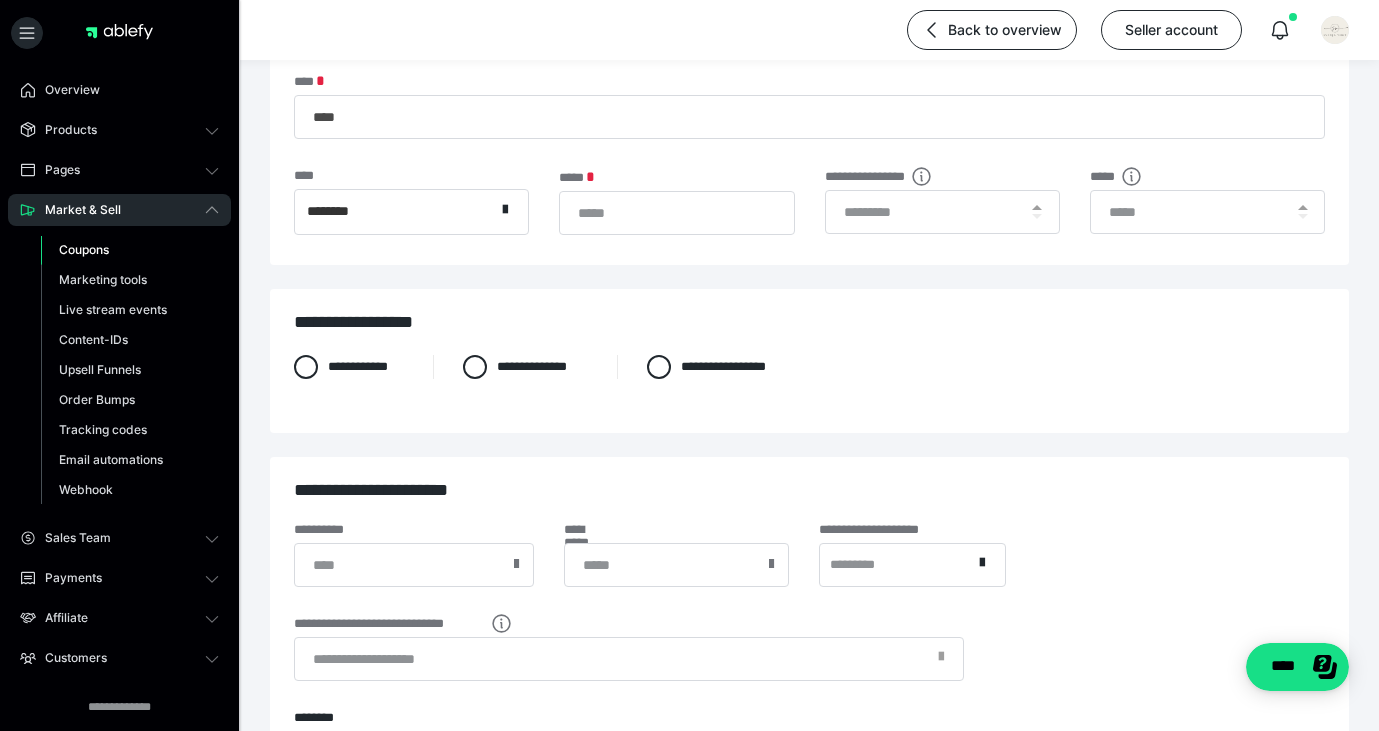click on "**********" at bounding box center (809, 361) 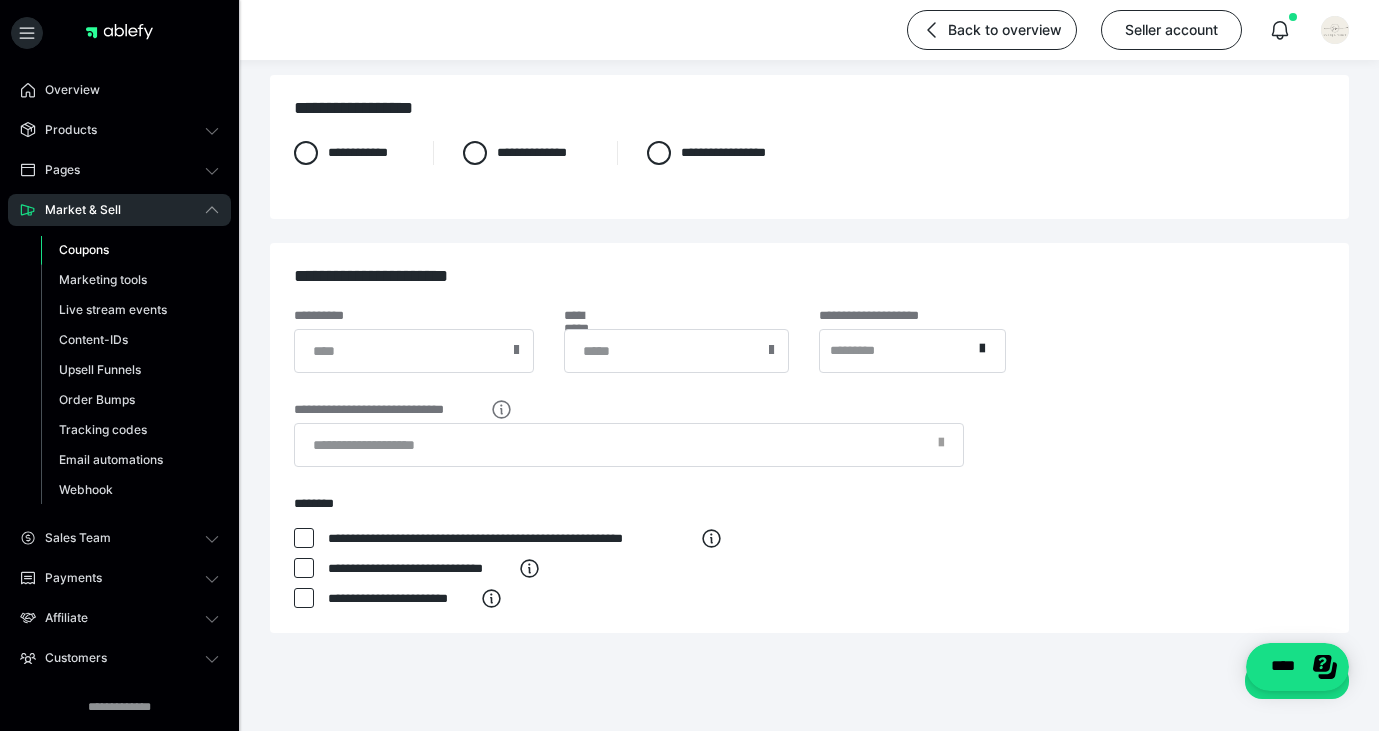 scroll, scrollTop: 494, scrollLeft: 0, axis: vertical 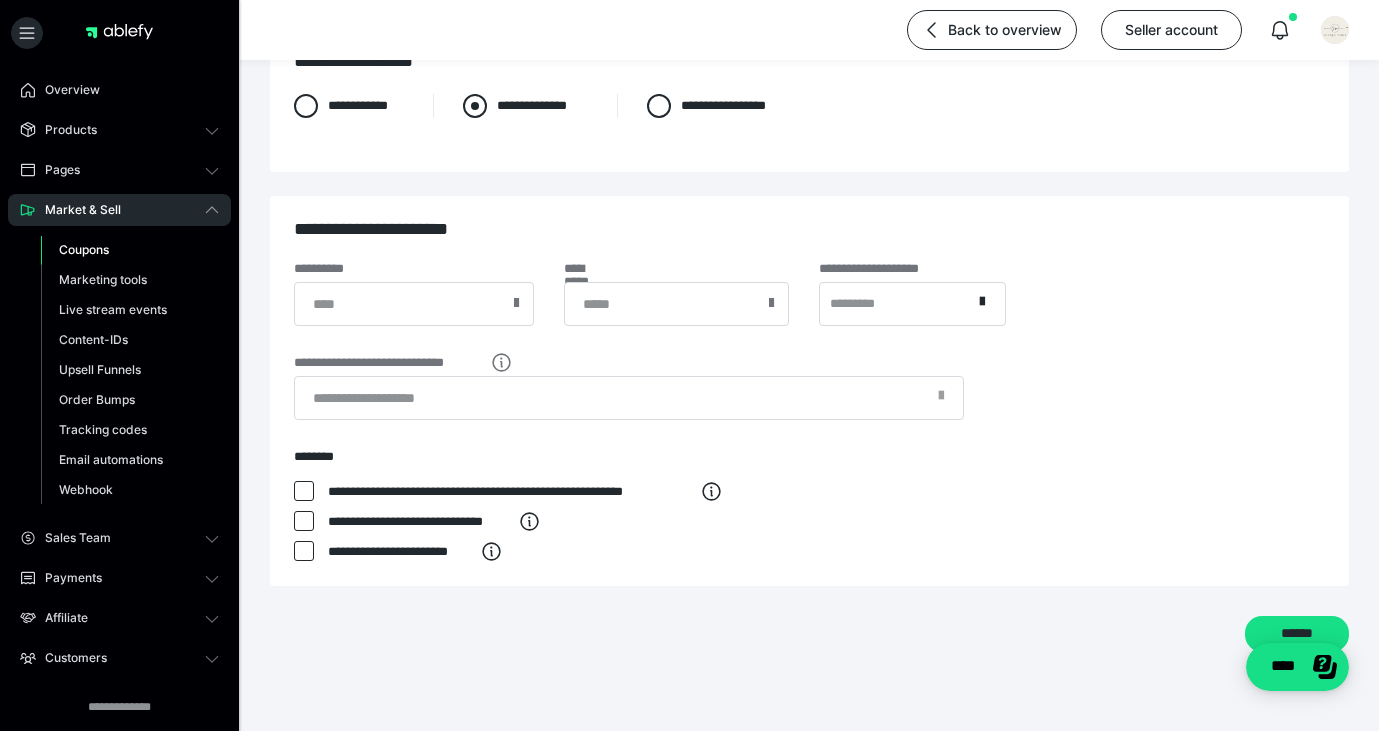 click on "**********" at bounding box center (525, 106) 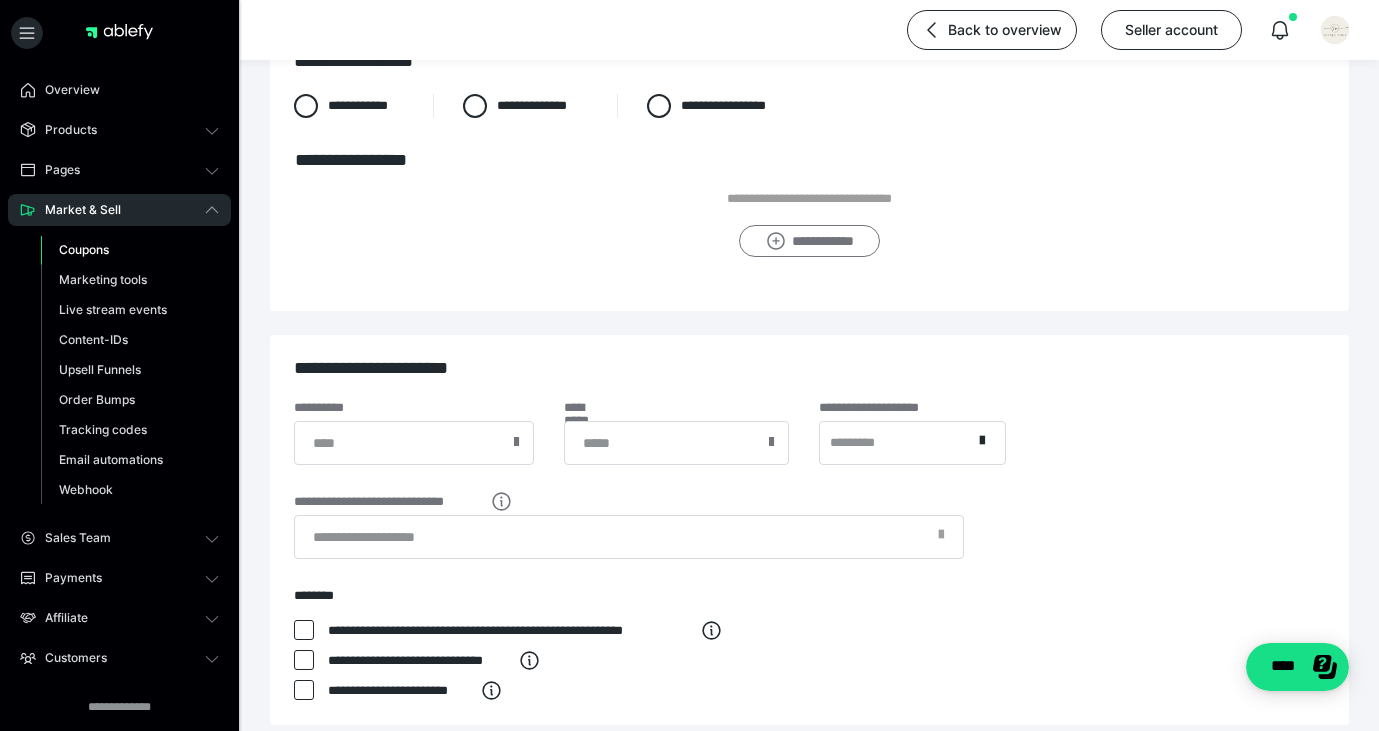 click on "**********" at bounding box center [809, 241] 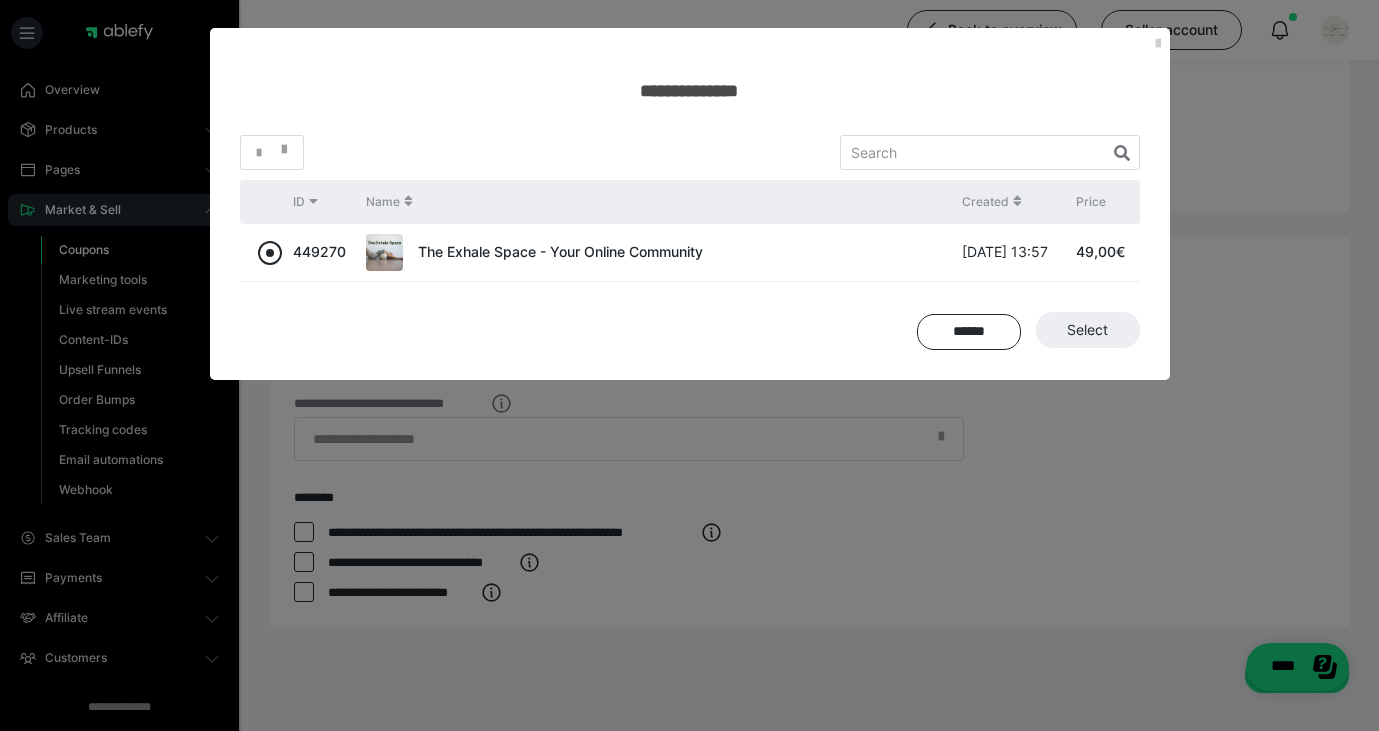 click at bounding box center (270, 253) 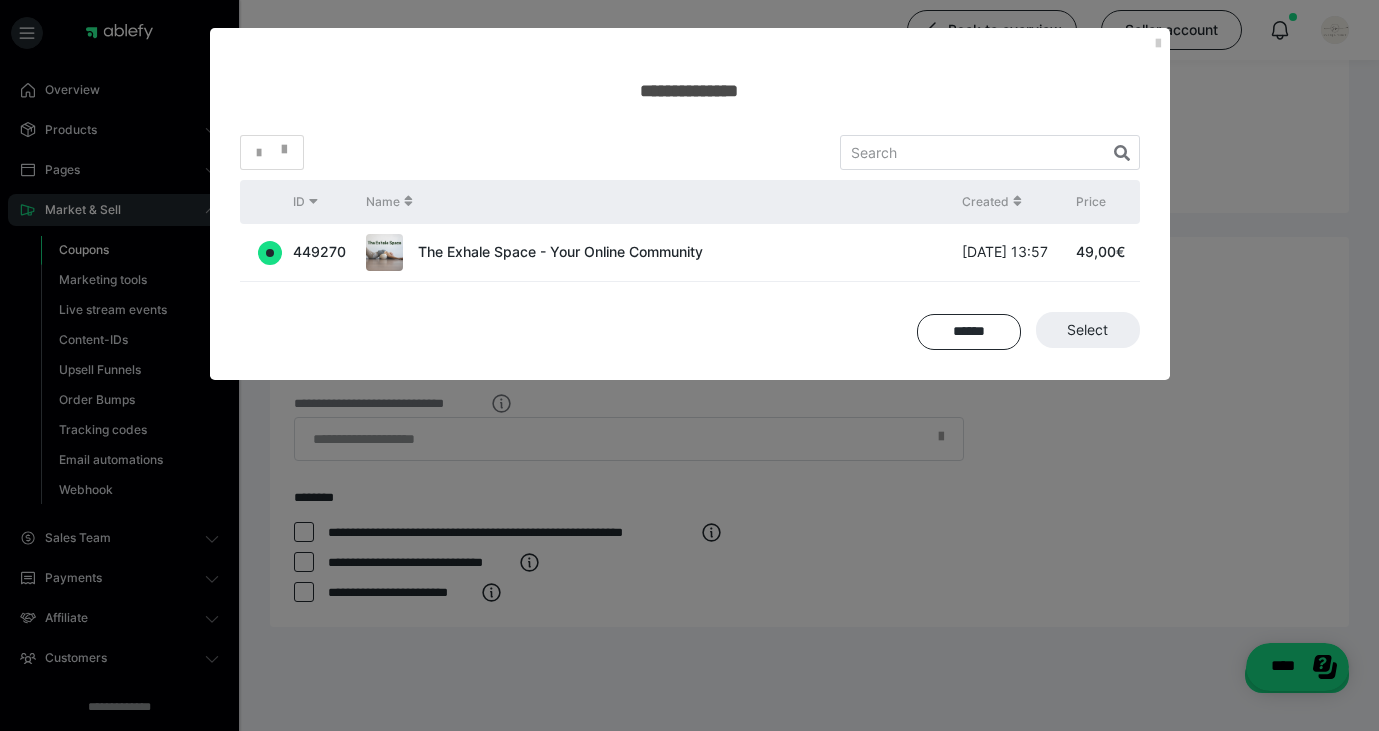 radio on "true" 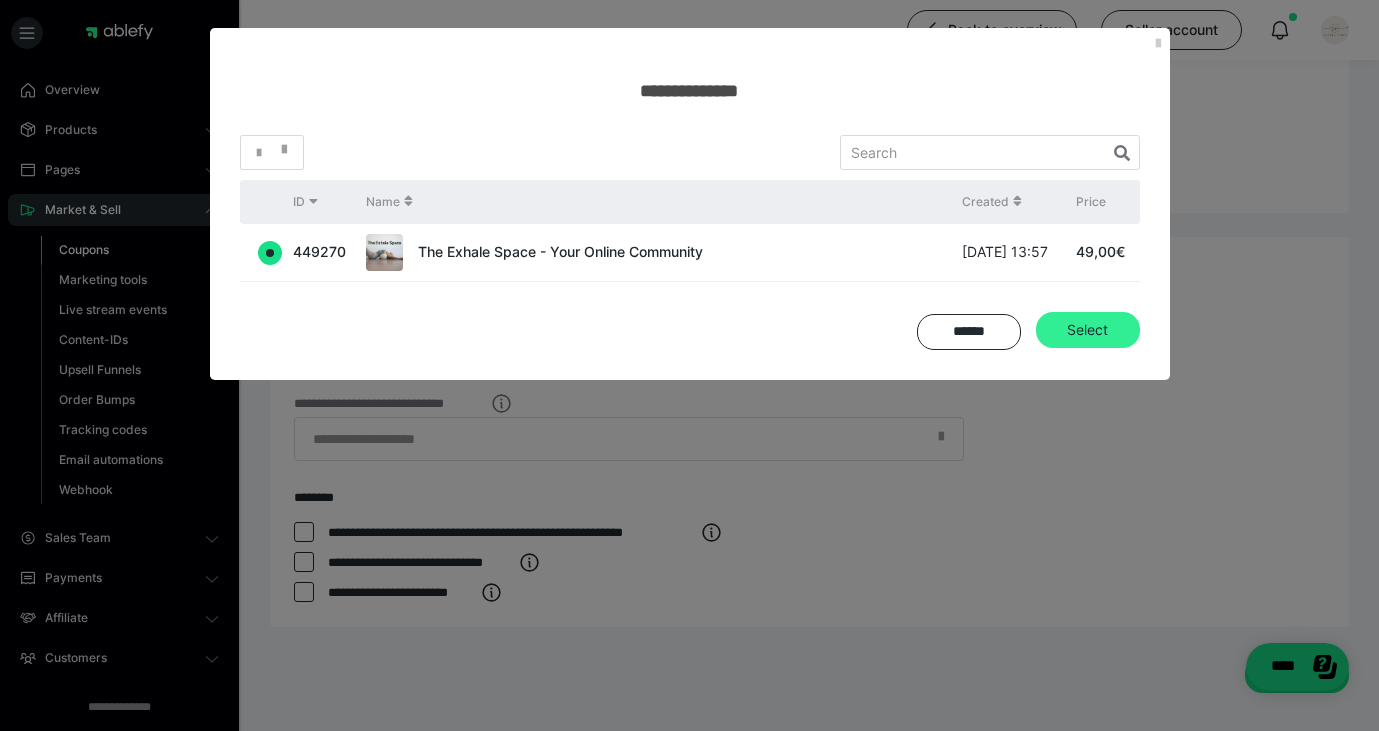 click on "Select" at bounding box center [1088, 330] 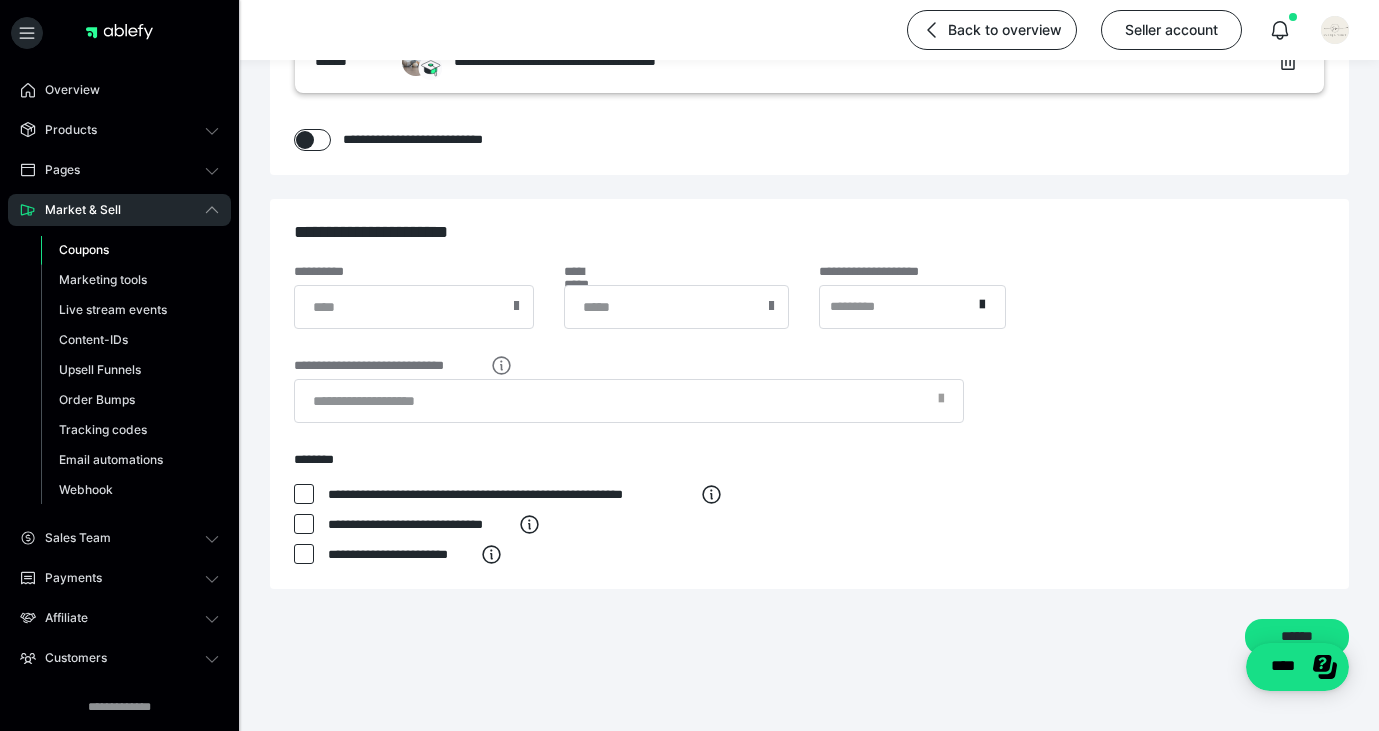 scroll, scrollTop: 683, scrollLeft: 0, axis: vertical 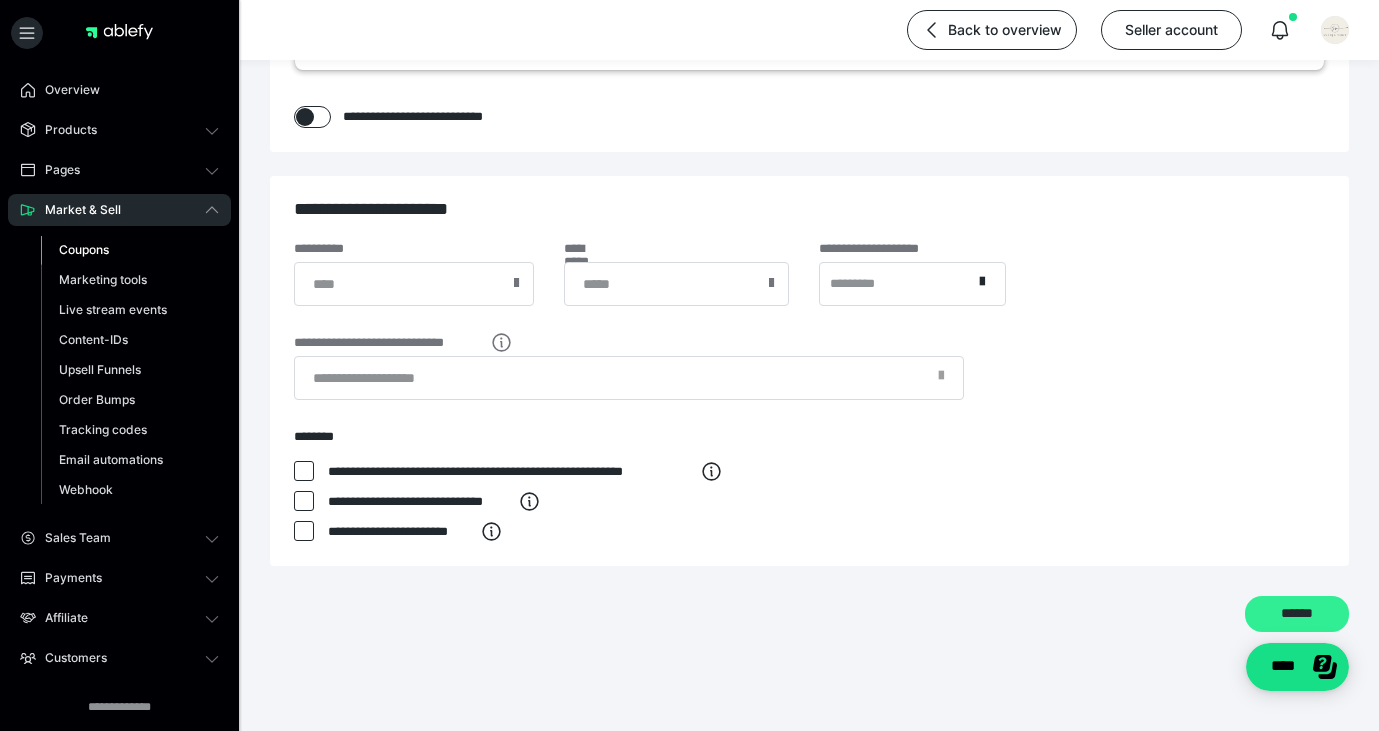 click on "******" at bounding box center (1297, 614) 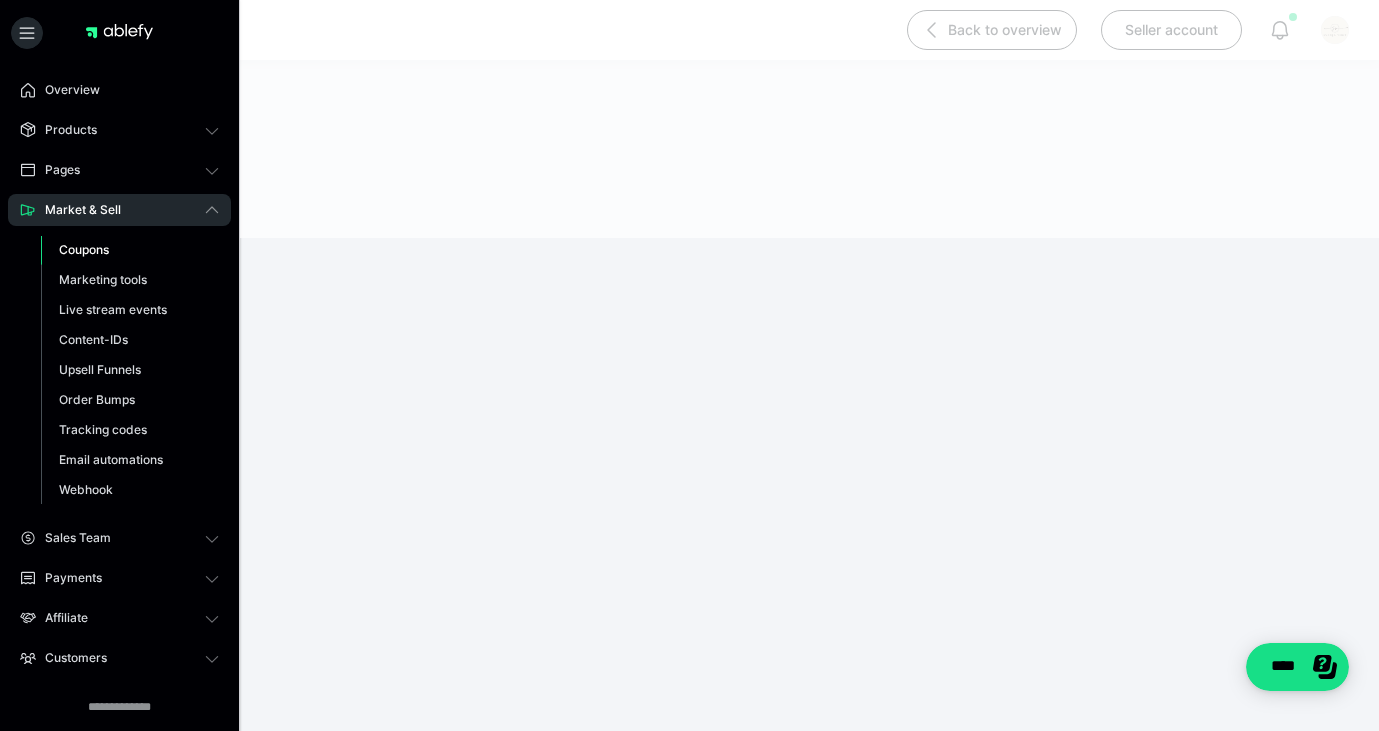 scroll, scrollTop: 190, scrollLeft: 0, axis: vertical 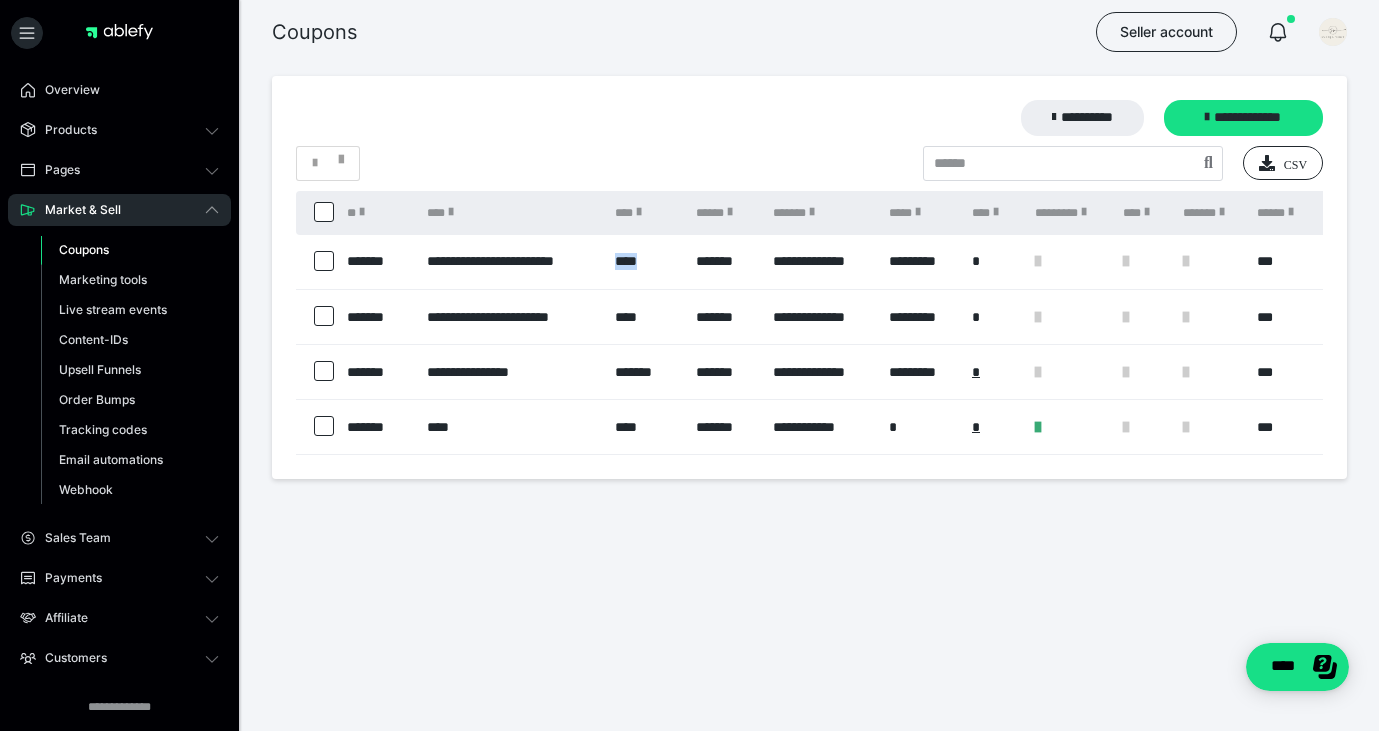 drag, startPoint x: 663, startPoint y: 259, endPoint x: 617, endPoint y: 259, distance: 46 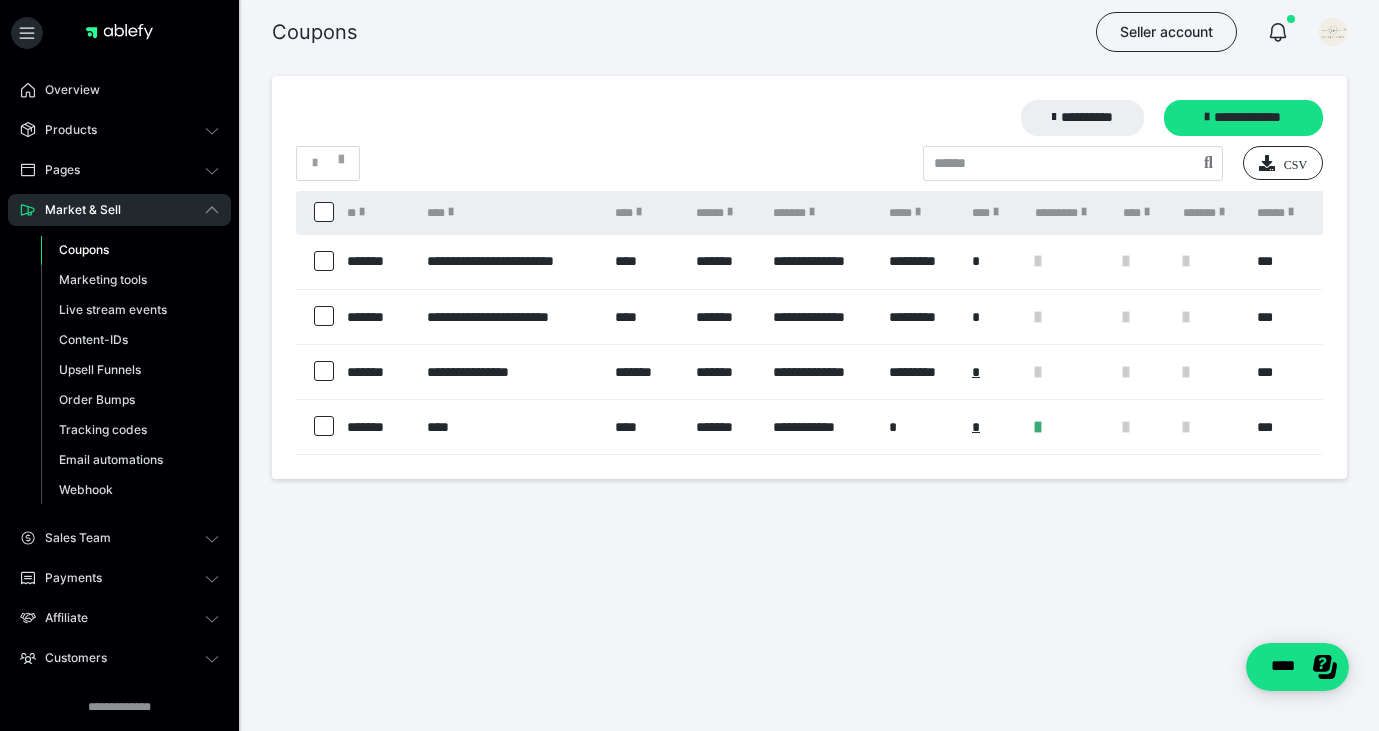 click on "**********" at bounding box center (809, 331) 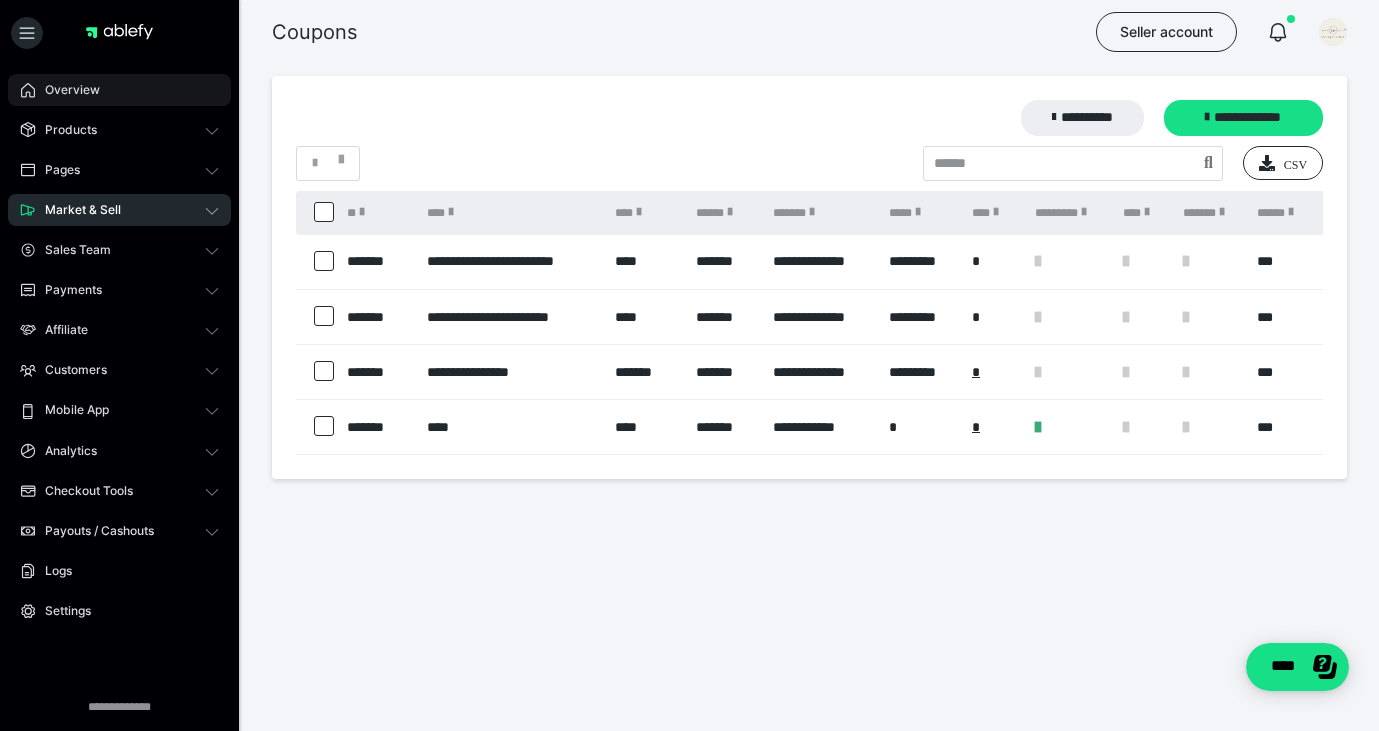 click on "Overview" at bounding box center [119, 90] 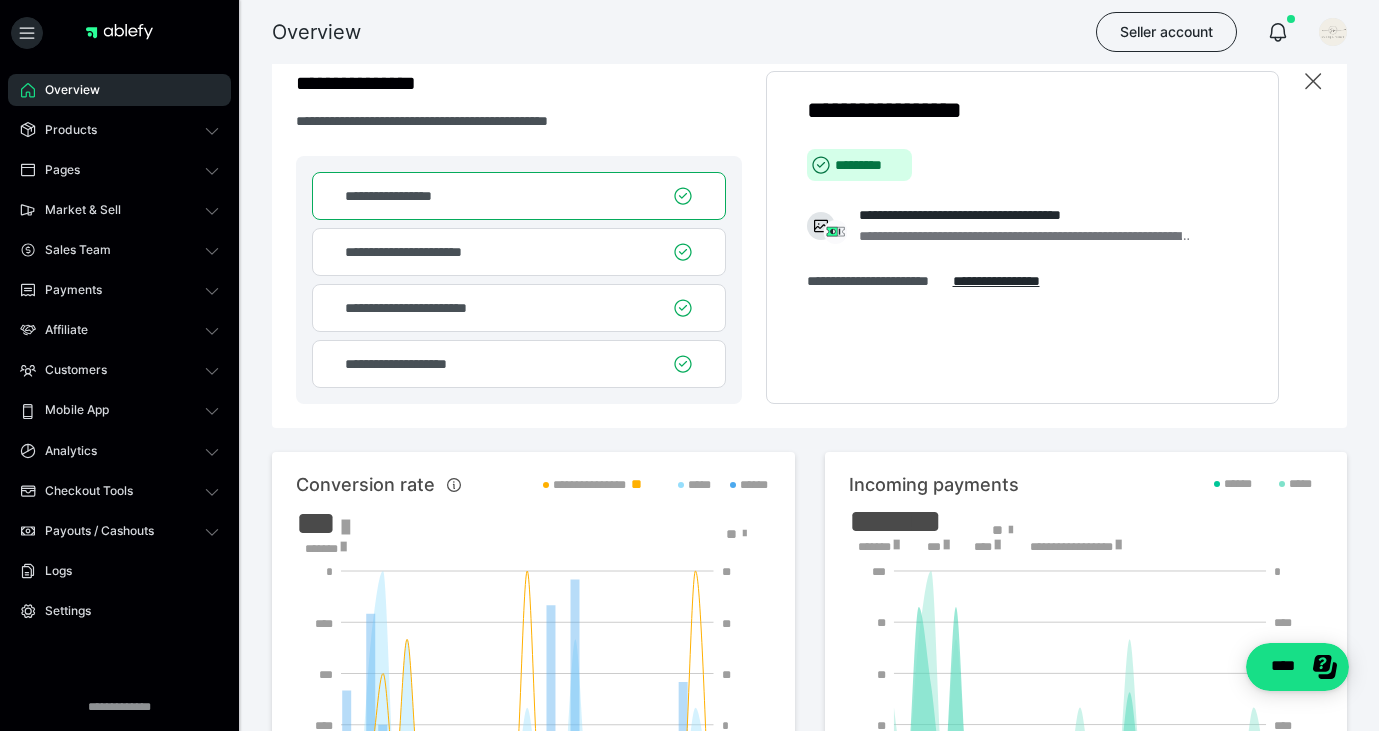 scroll, scrollTop: 26, scrollLeft: 0, axis: vertical 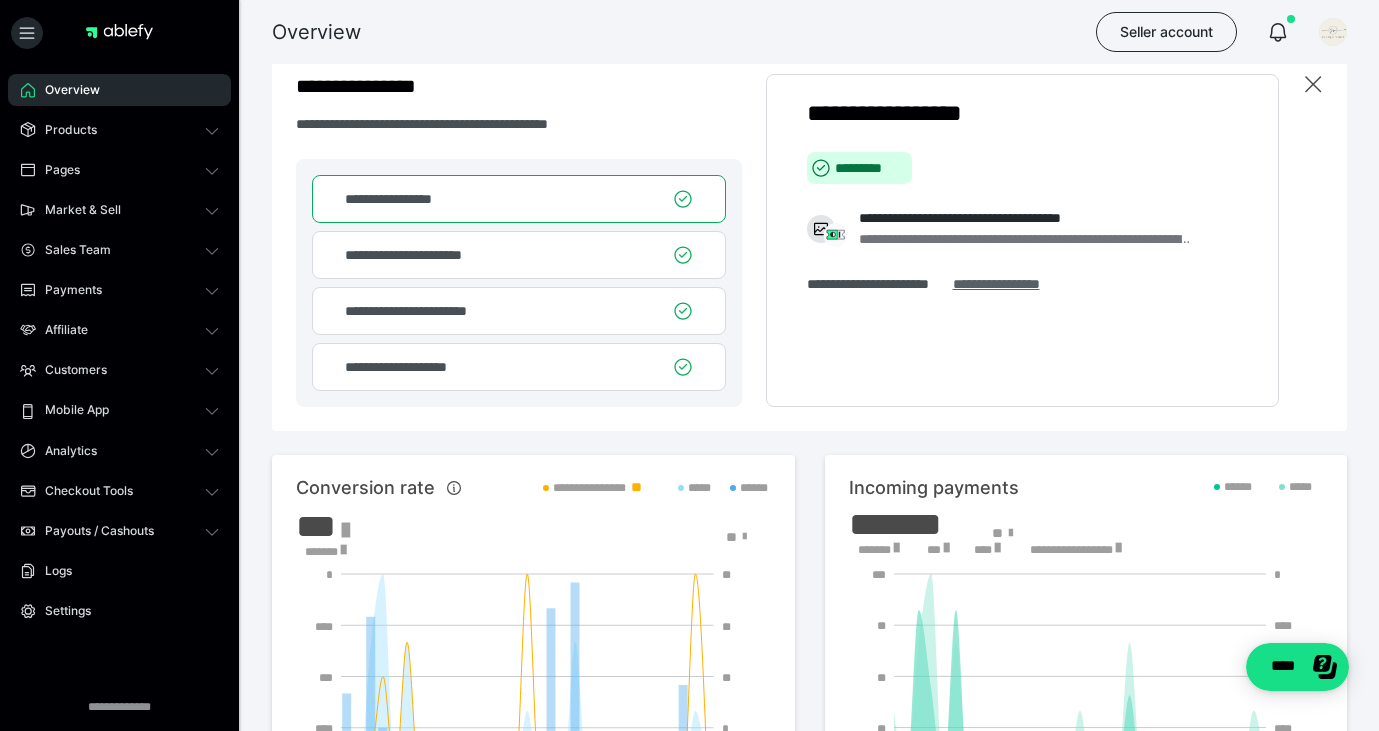 click on "**********" at bounding box center [1009, 284] 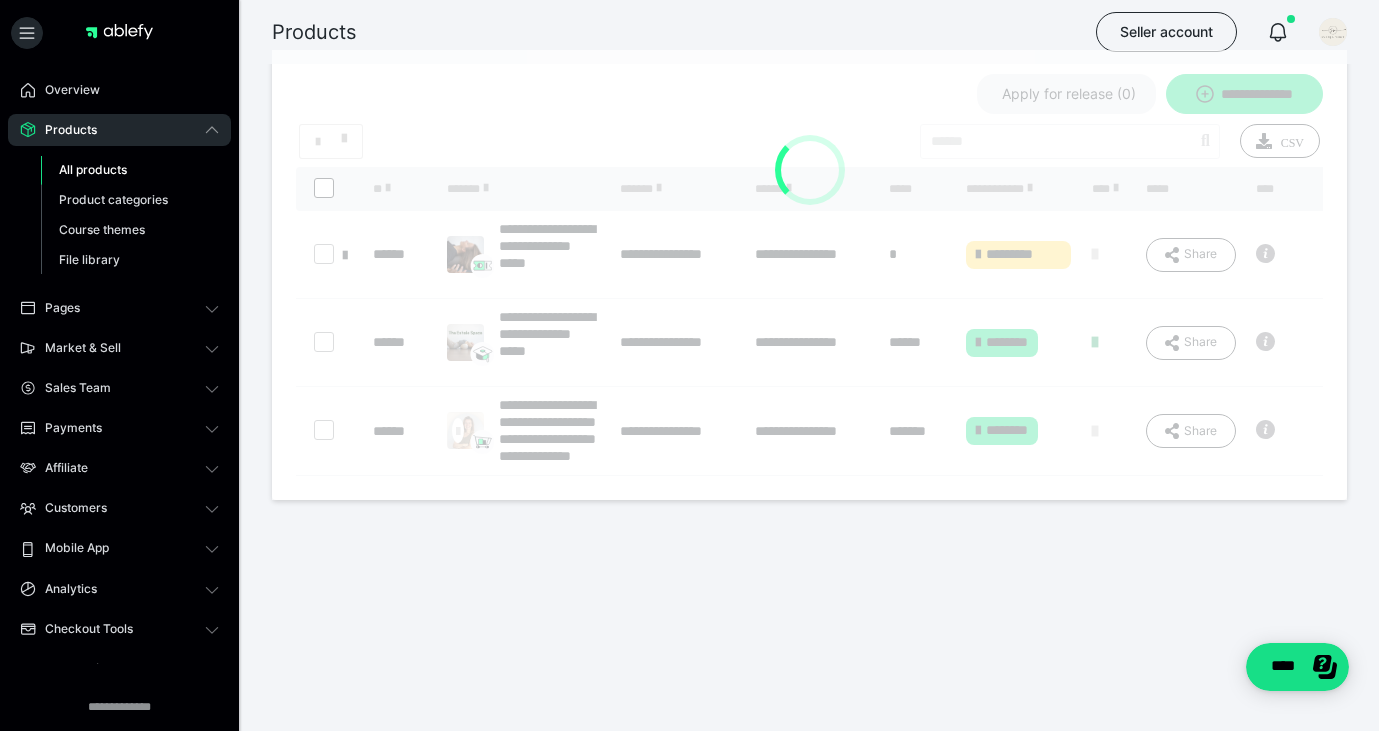 scroll, scrollTop: 0, scrollLeft: 0, axis: both 